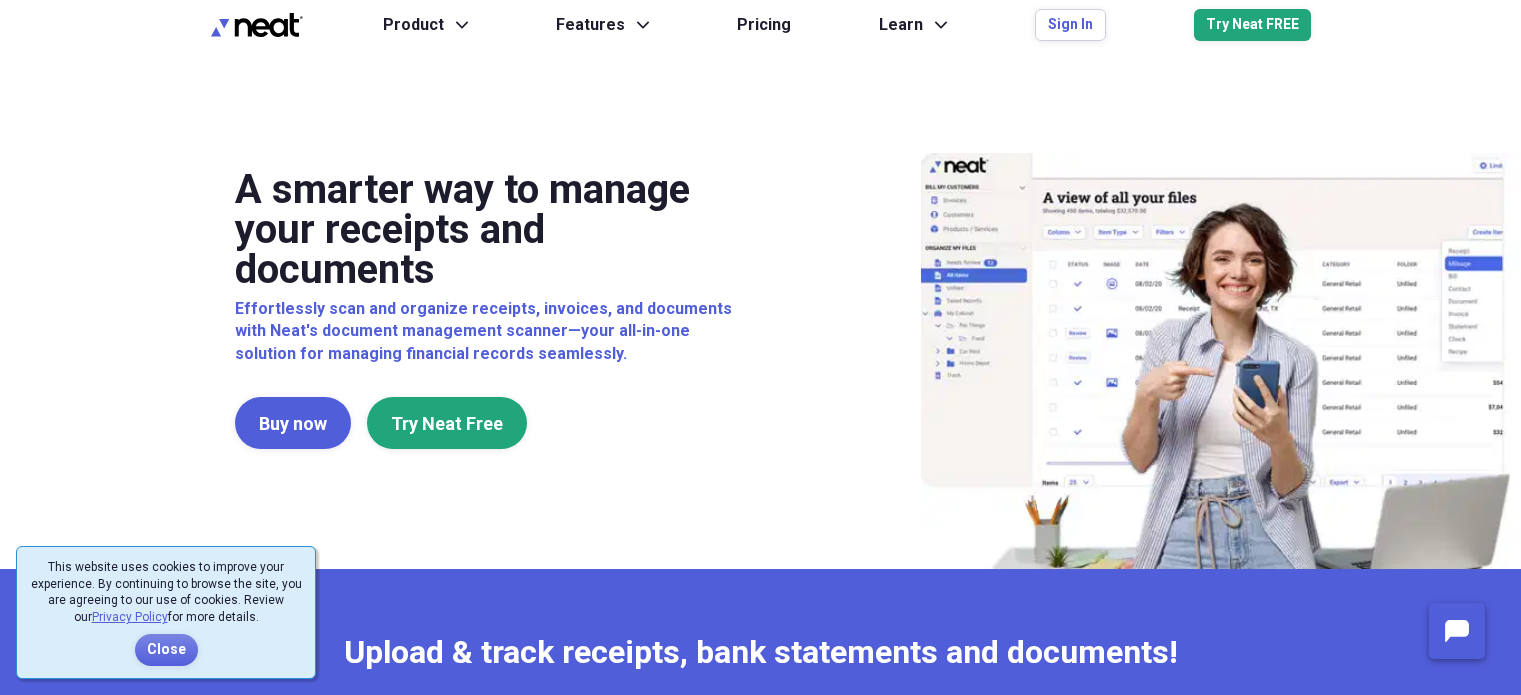 scroll, scrollTop: 0, scrollLeft: 0, axis: both 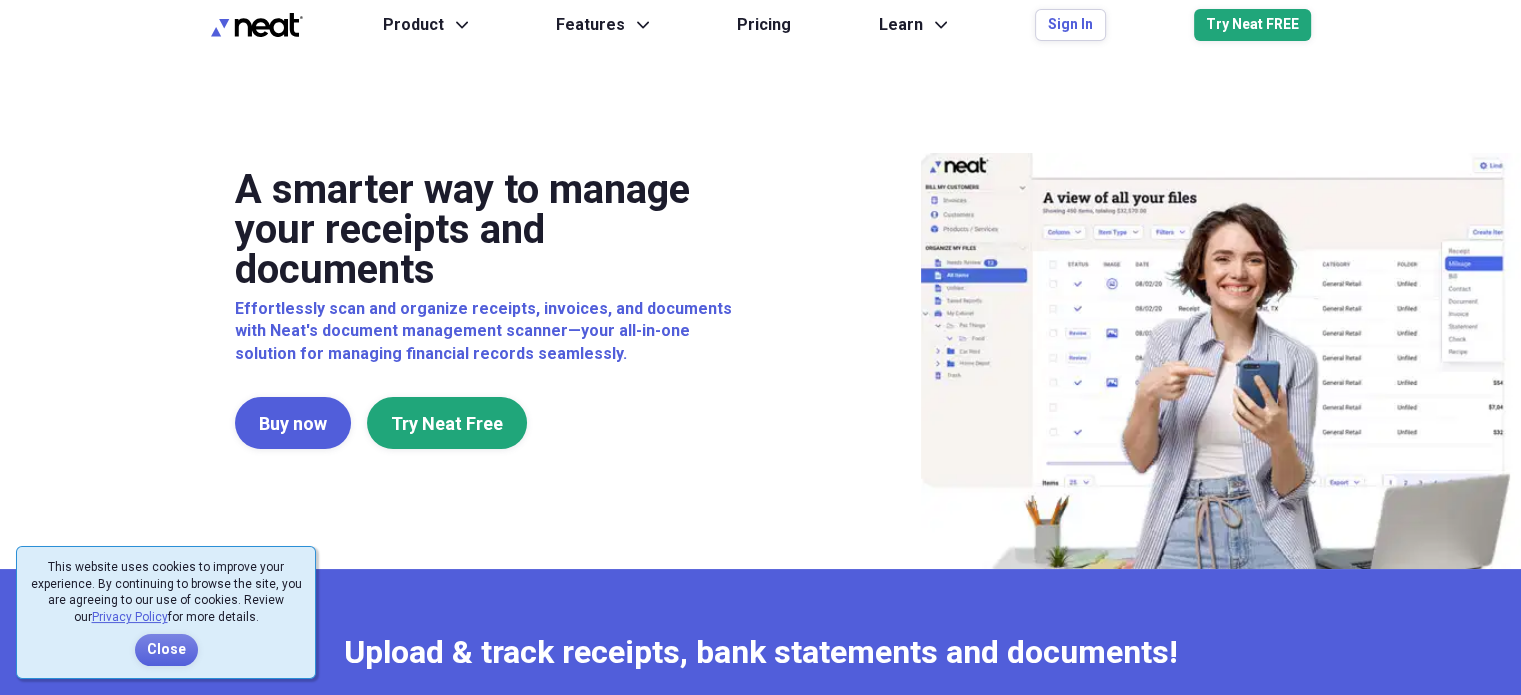 click on "Buy now Try Neat Free" at bounding box center [487, 423] 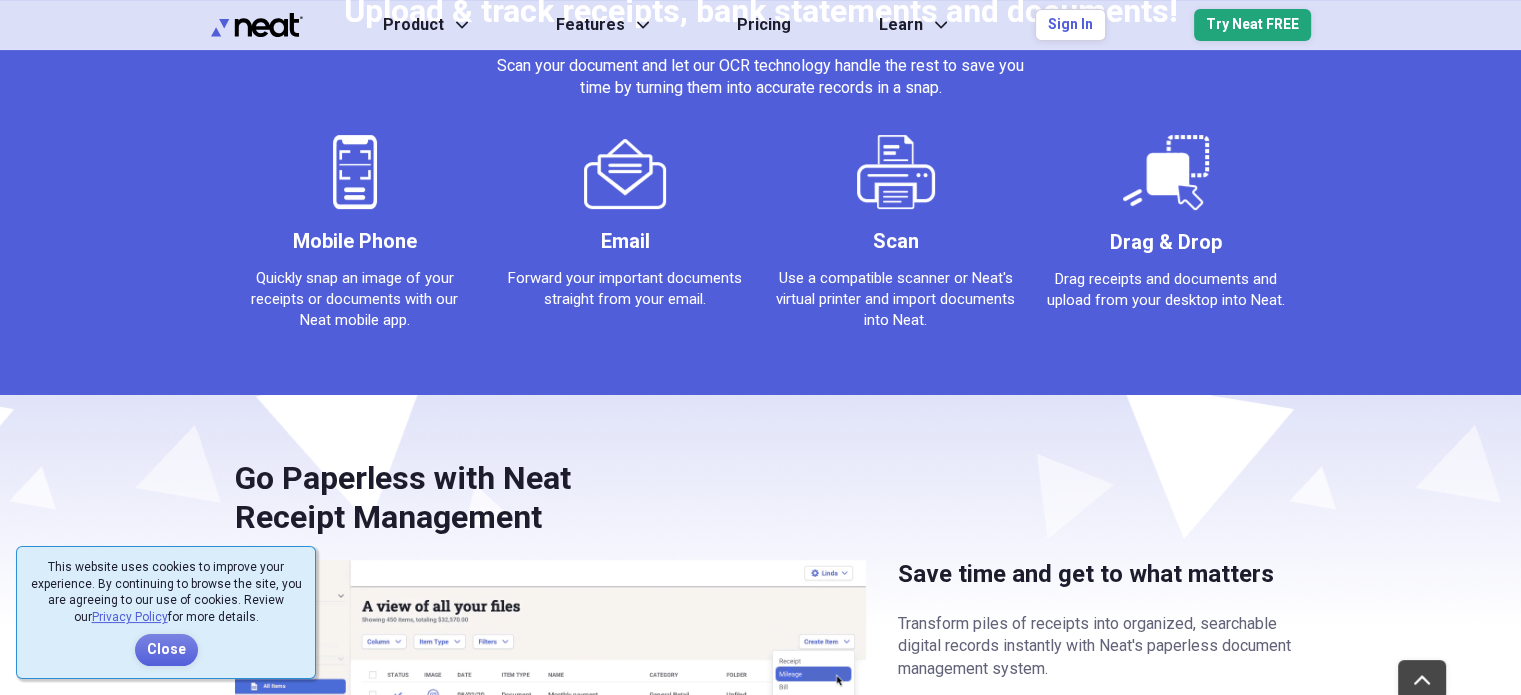 scroll, scrollTop: 700, scrollLeft: 0, axis: vertical 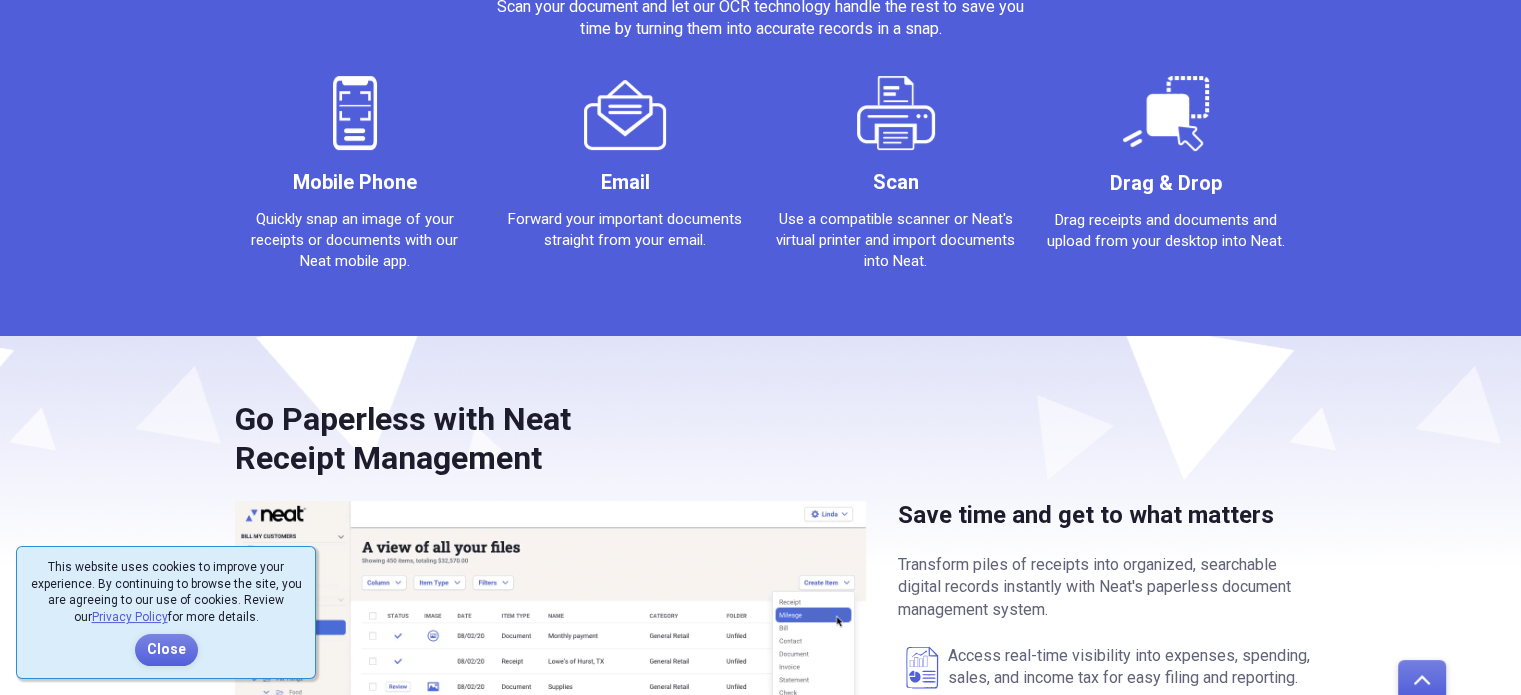 click on "scroll to top" 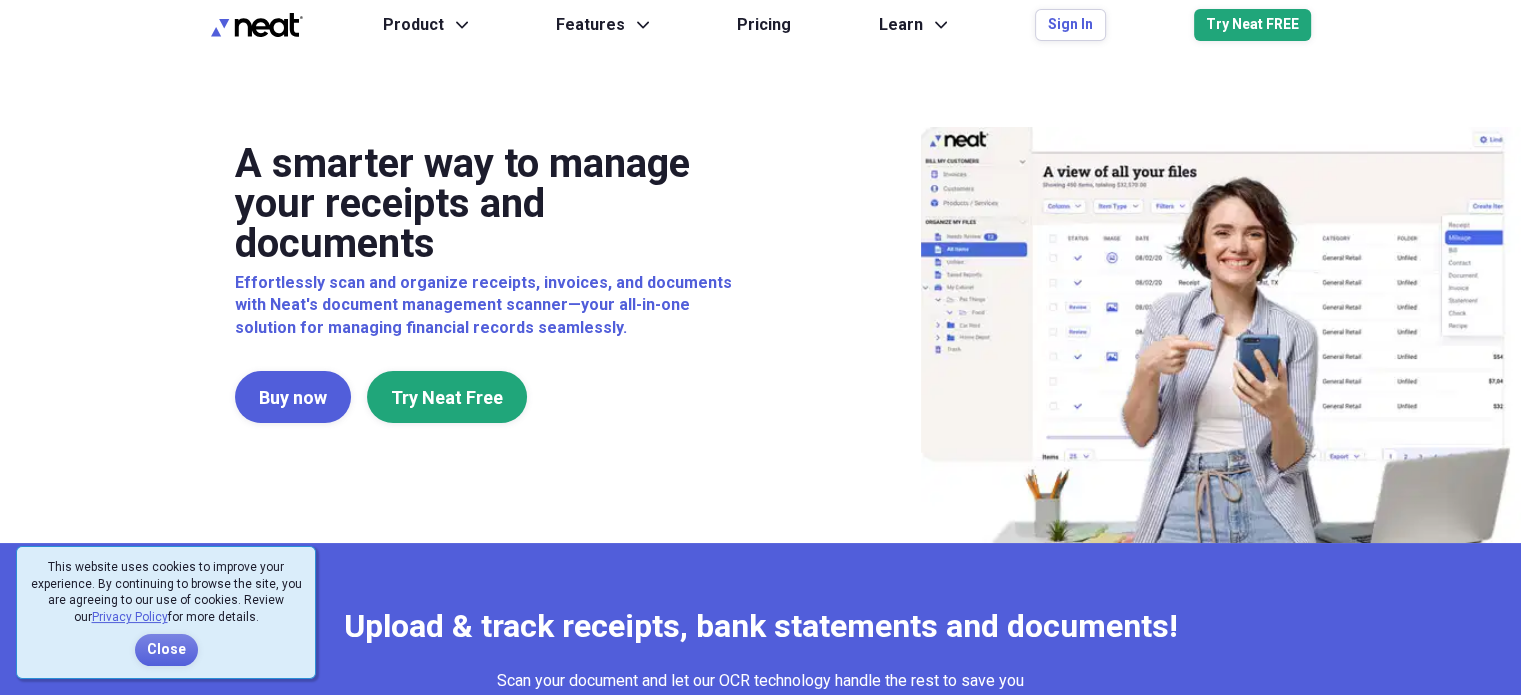 scroll, scrollTop: 100, scrollLeft: 0, axis: vertical 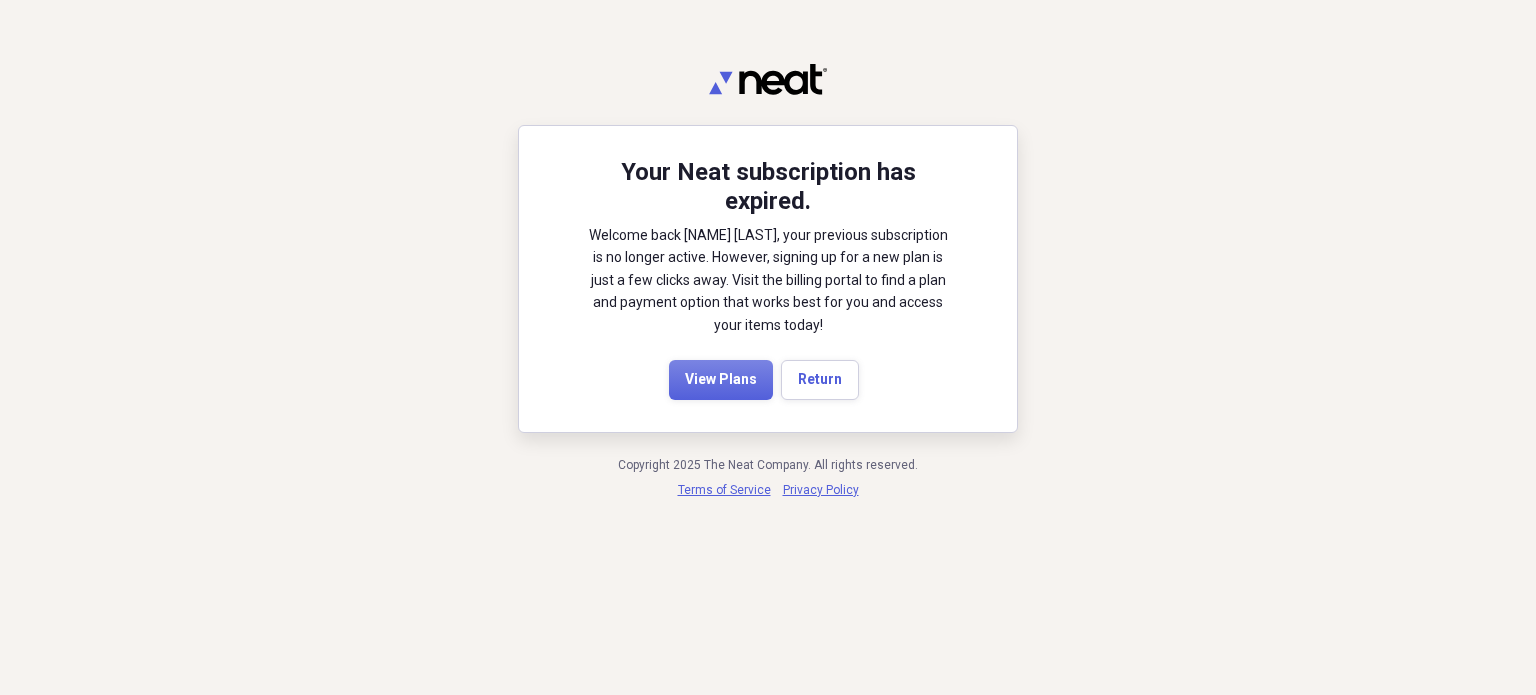click on "Your Neat subscription has expired. Welcome back Sally Sinclair, your previous subscription is no longer active. However, signing up for a new plan is just a few clicks away. Visit the billing portal to find a plan and payment option that works best for you and access your items today! View Plans Return" at bounding box center [768, 279] 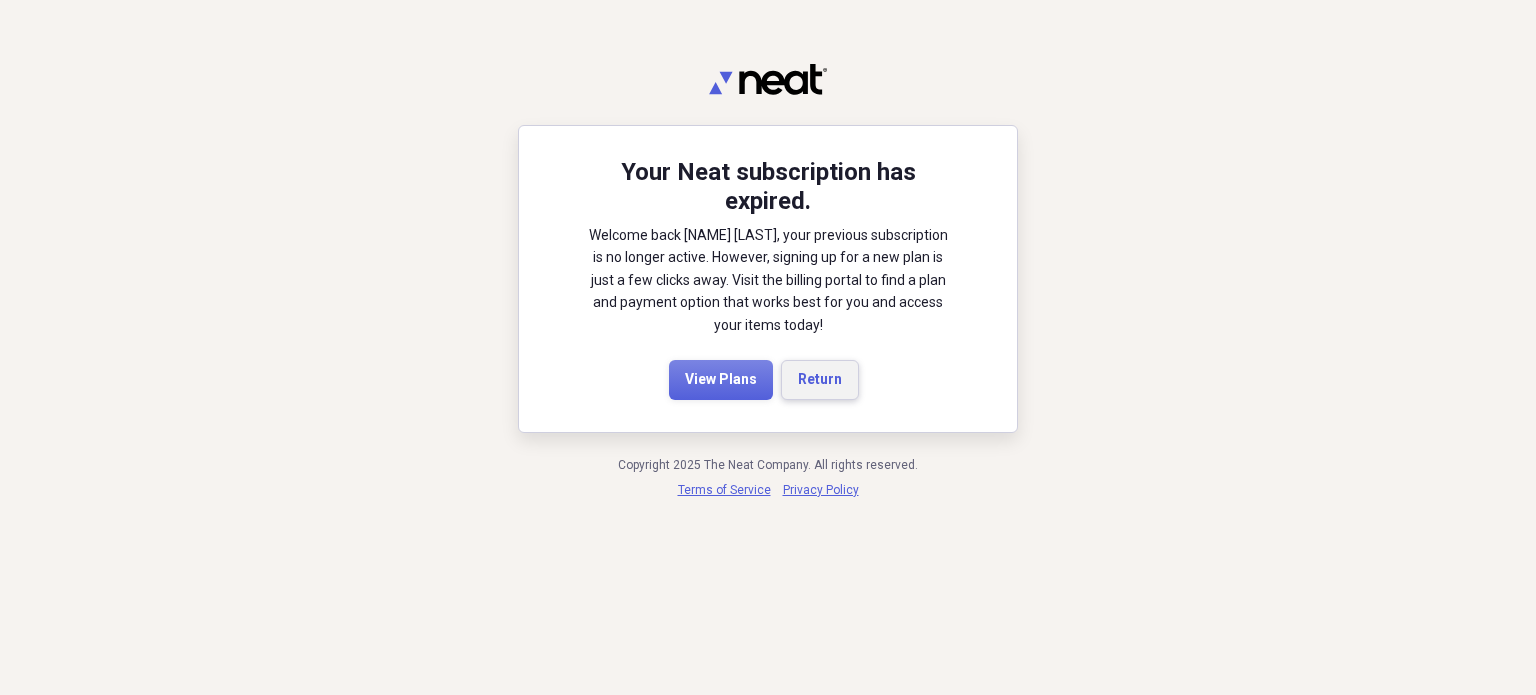 click on "Return" at bounding box center (820, 380) 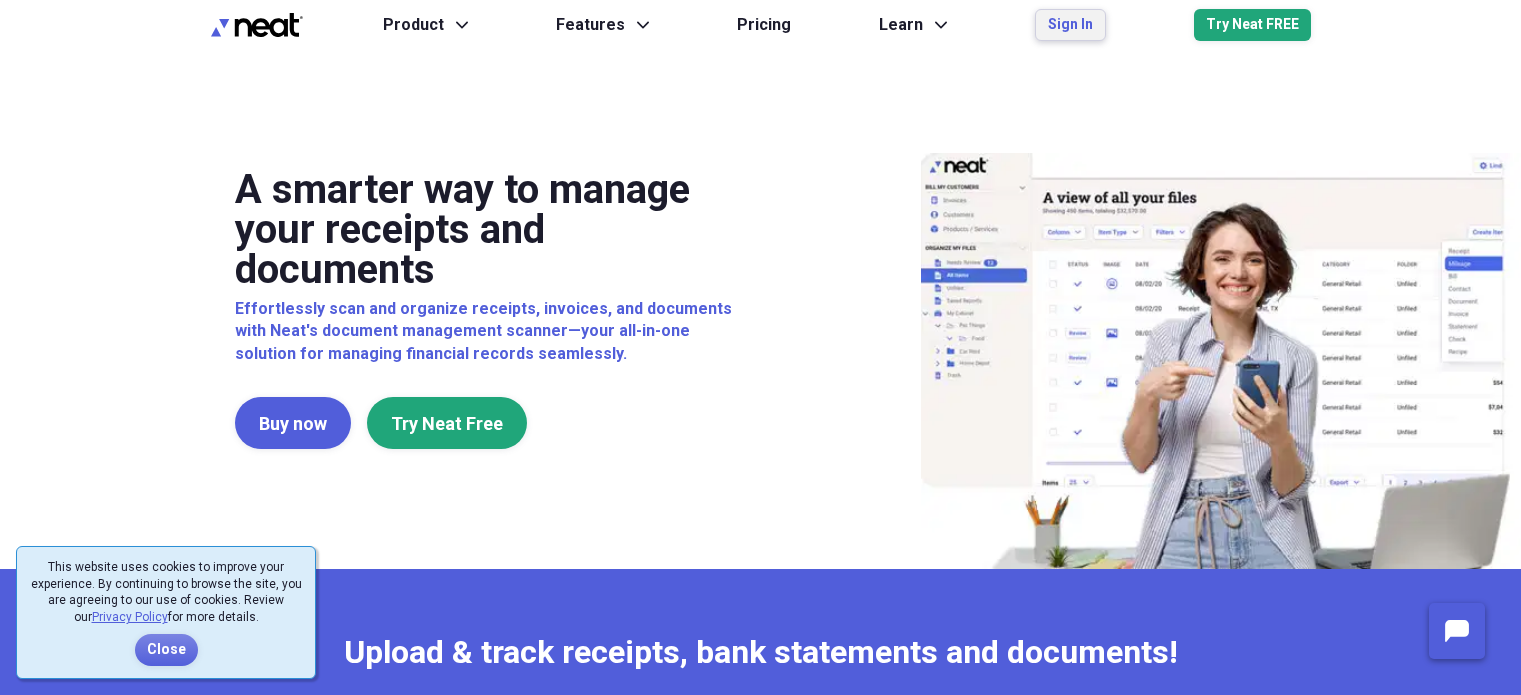 scroll, scrollTop: 0, scrollLeft: 0, axis: both 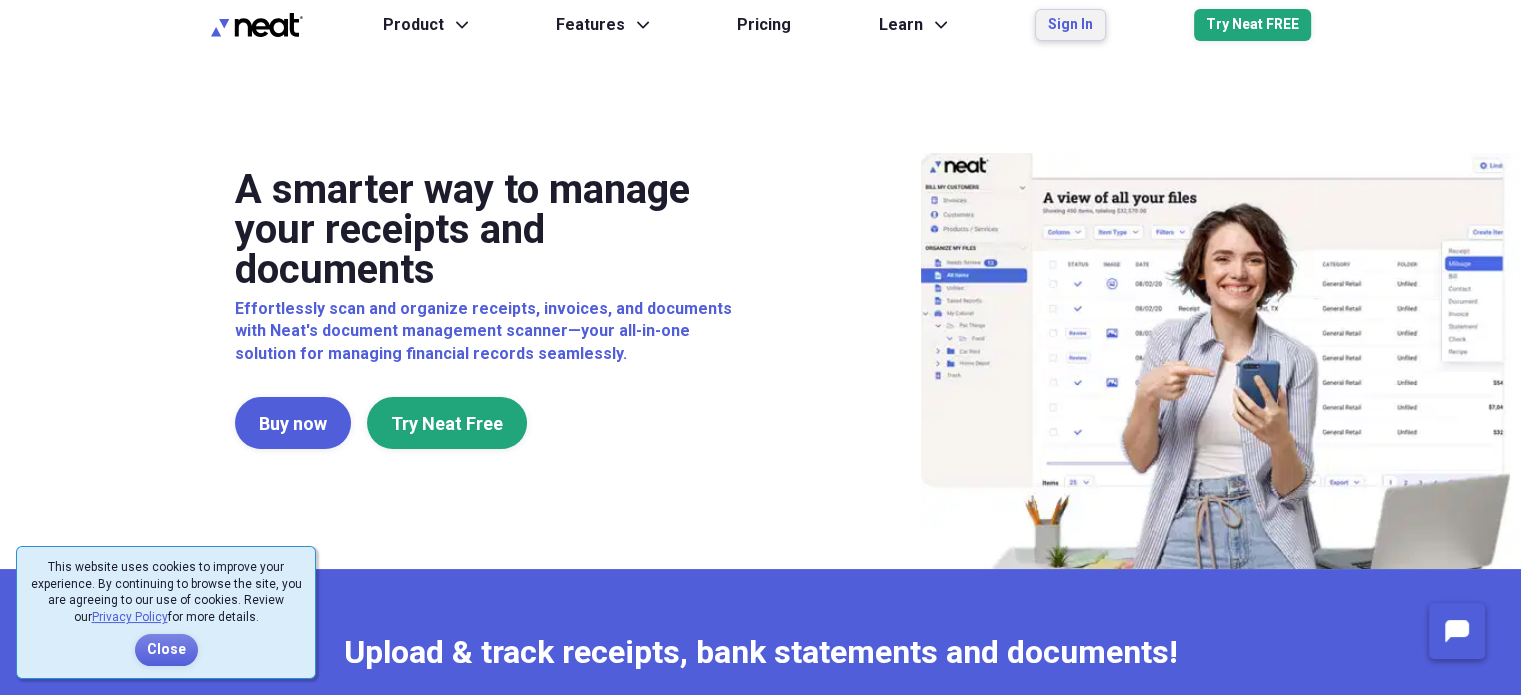 click on "Sign In" at bounding box center (1070, 25) 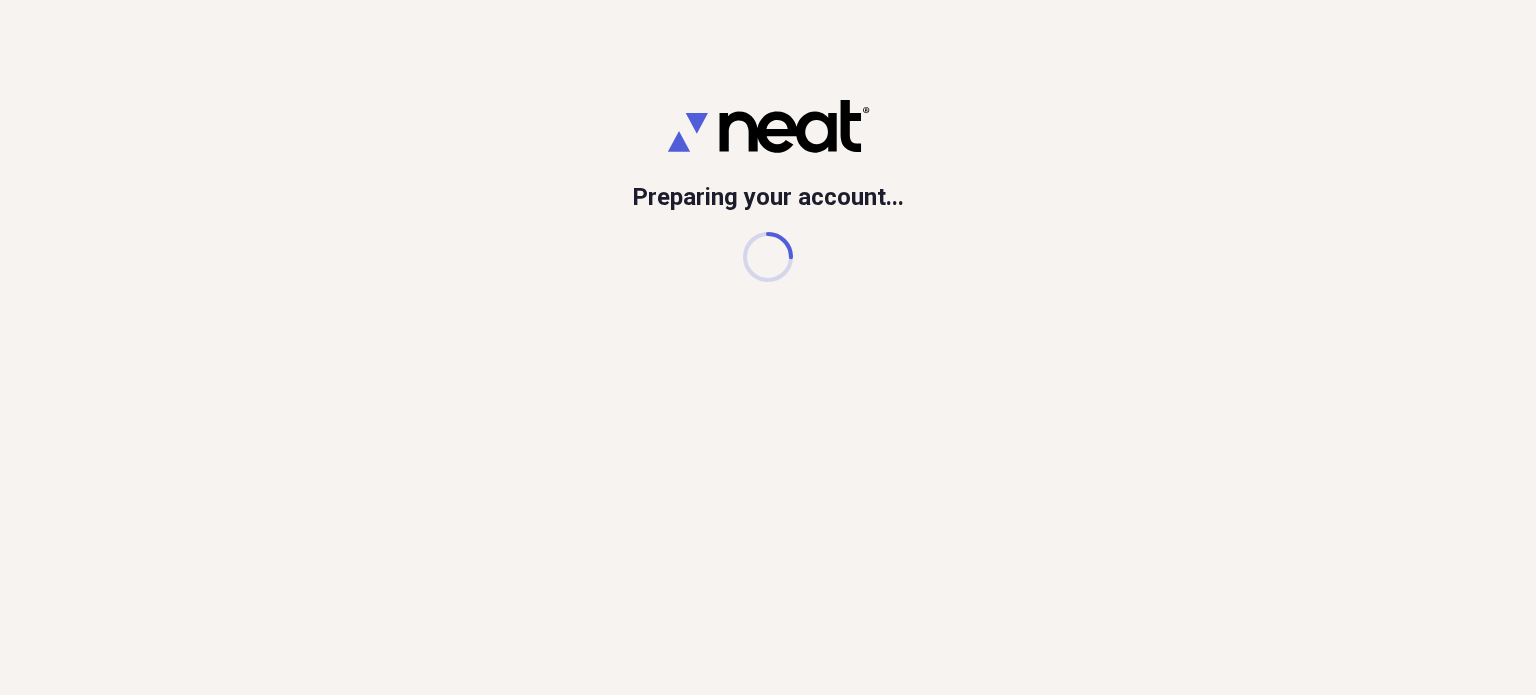 scroll, scrollTop: 0, scrollLeft: 0, axis: both 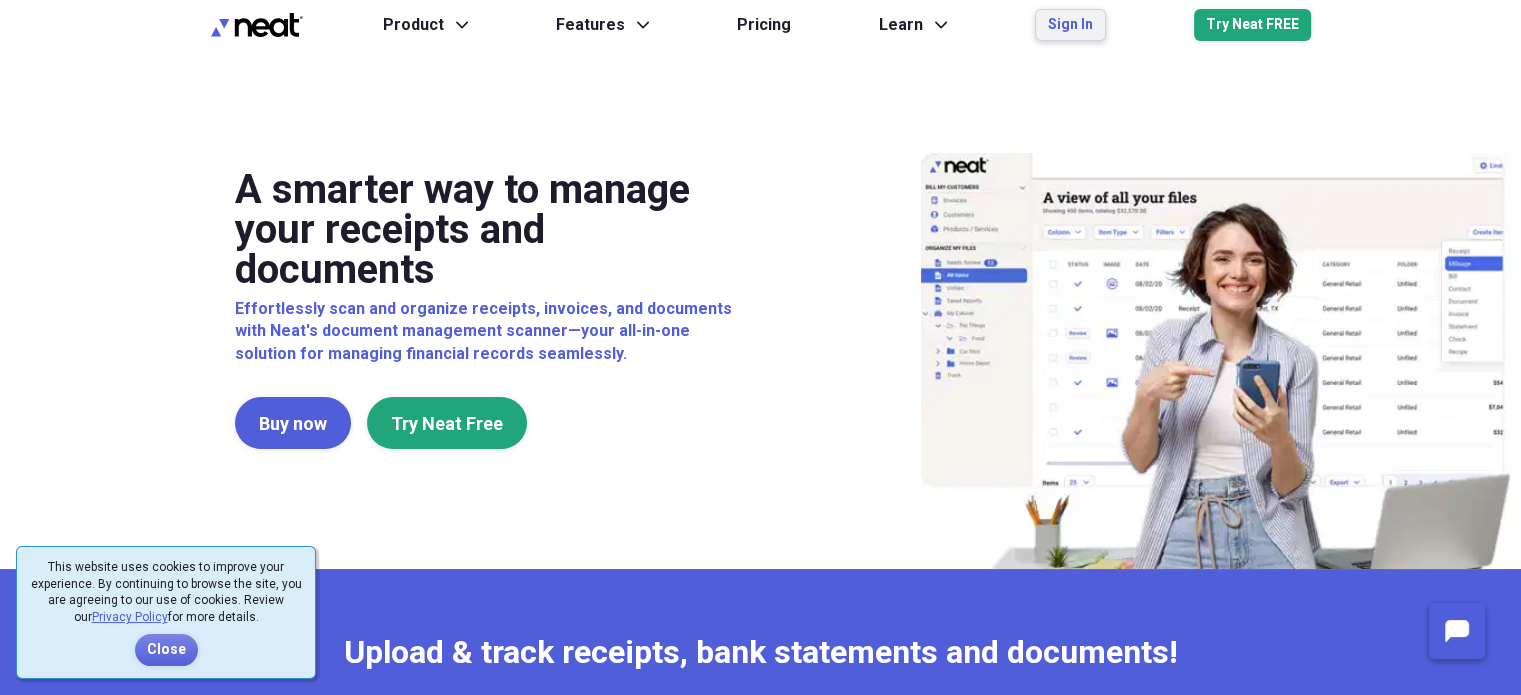 click on "Sign In" at bounding box center (1070, 25) 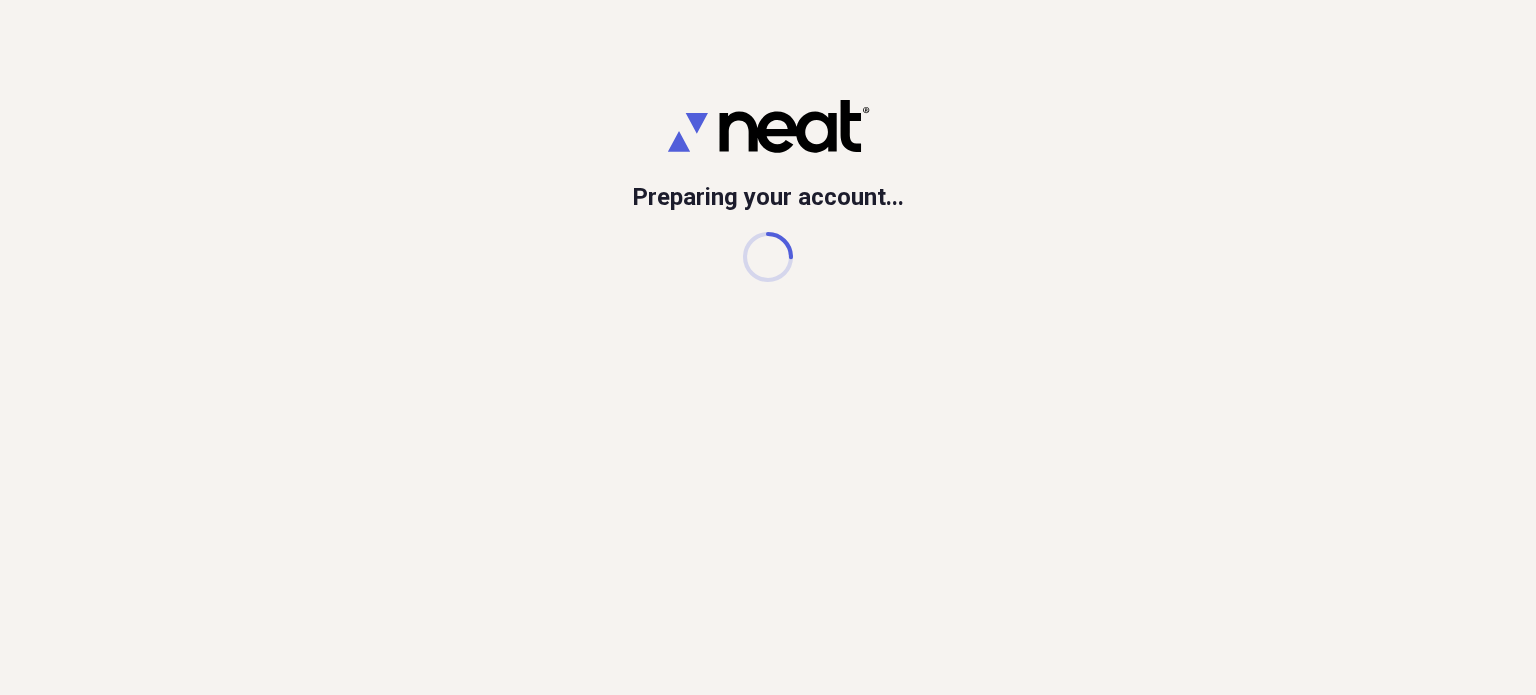 scroll, scrollTop: 0, scrollLeft: 0, axis: both 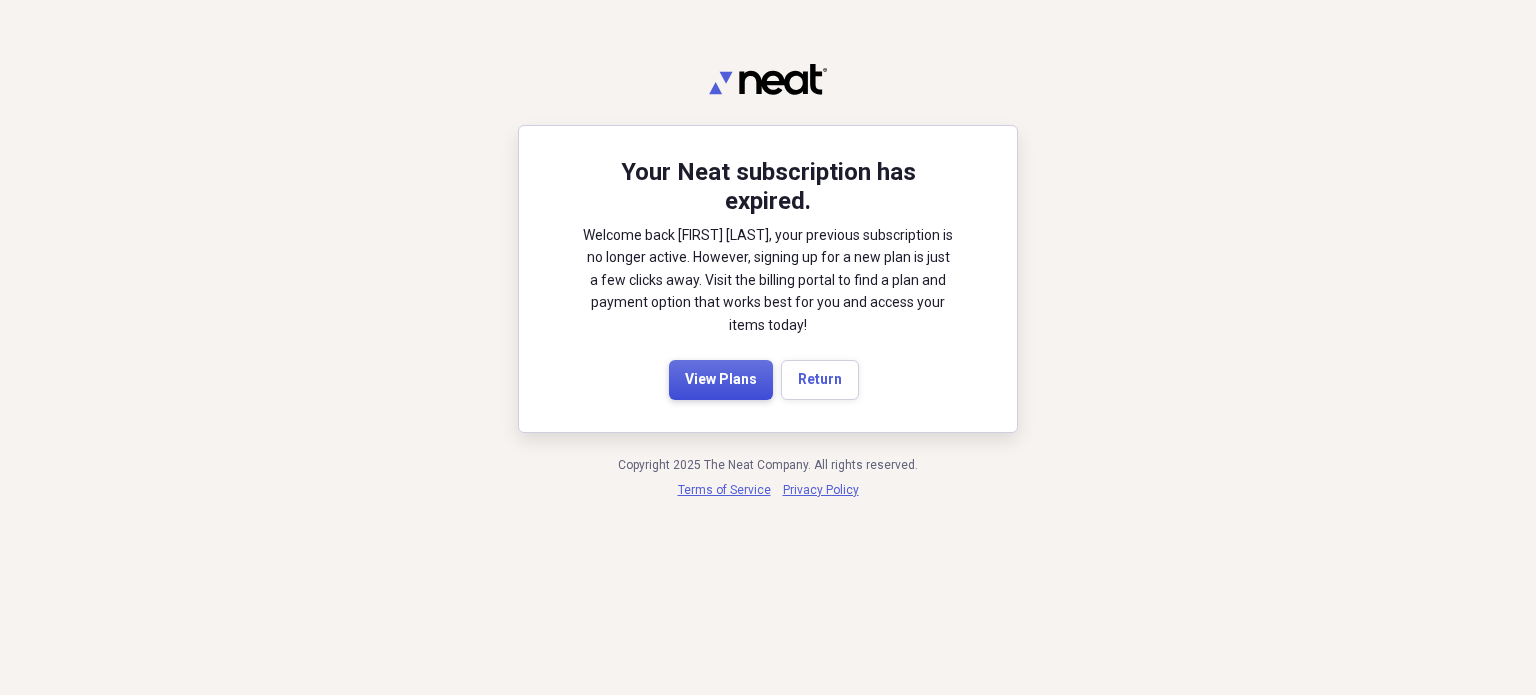 click on "View Plans" at bounding box center [721, 380] 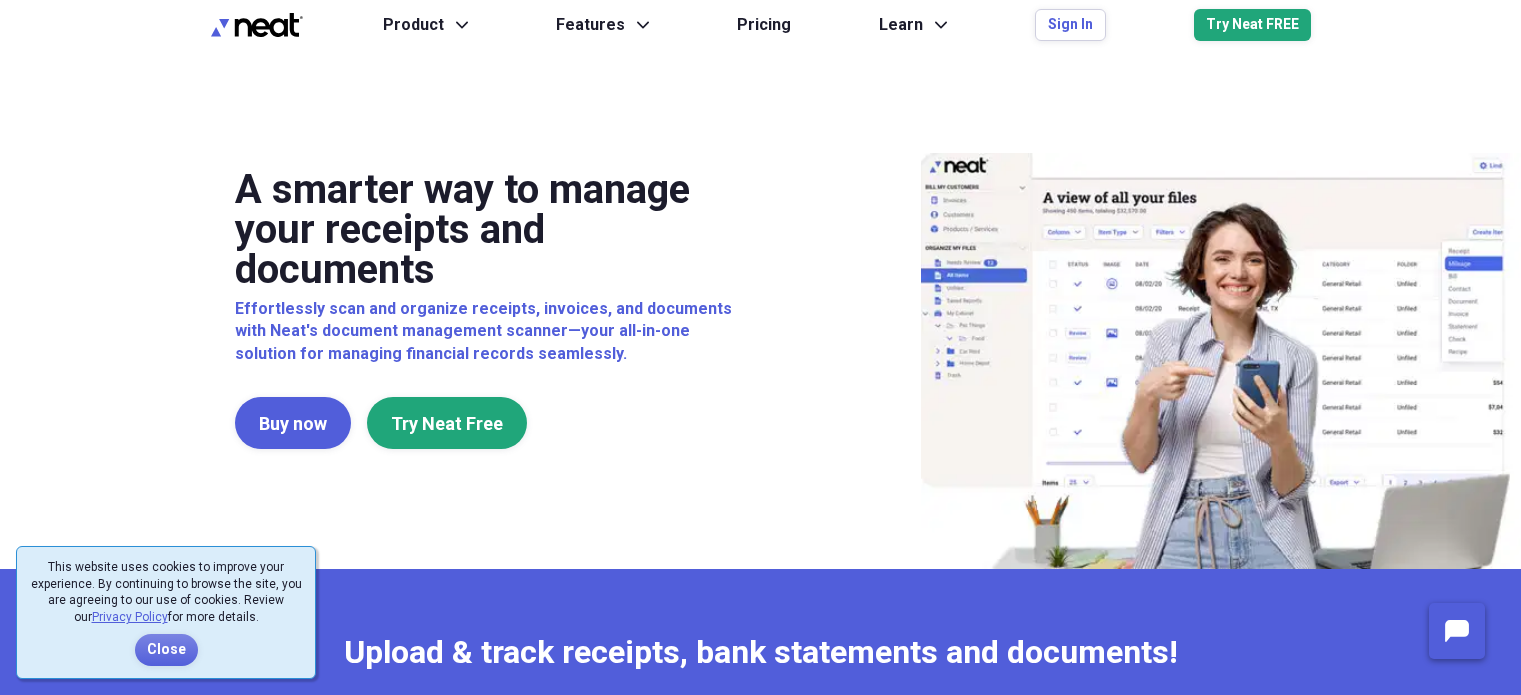 scroll, scrollTop: 0, scrollLeft: 0, axis: both 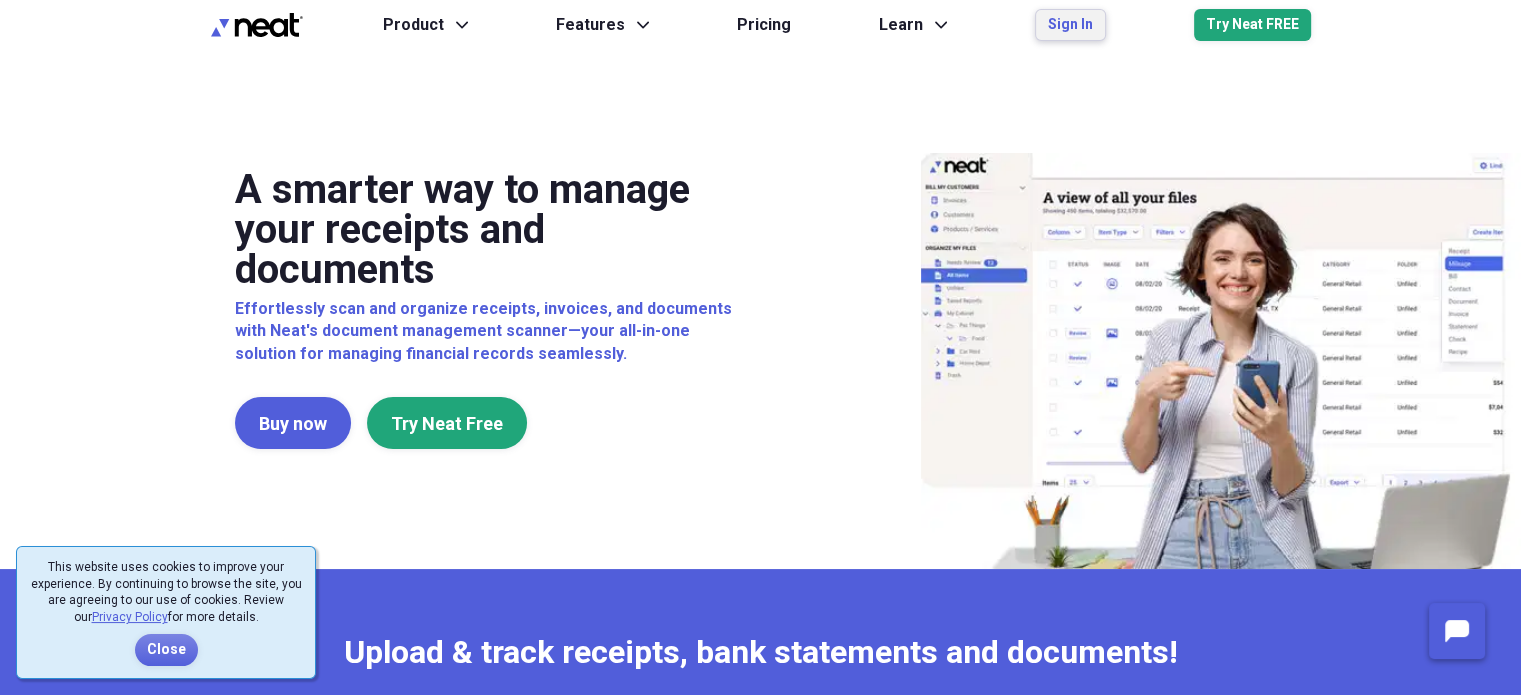 click on "Sign In" at bounding box center [1070, 25] 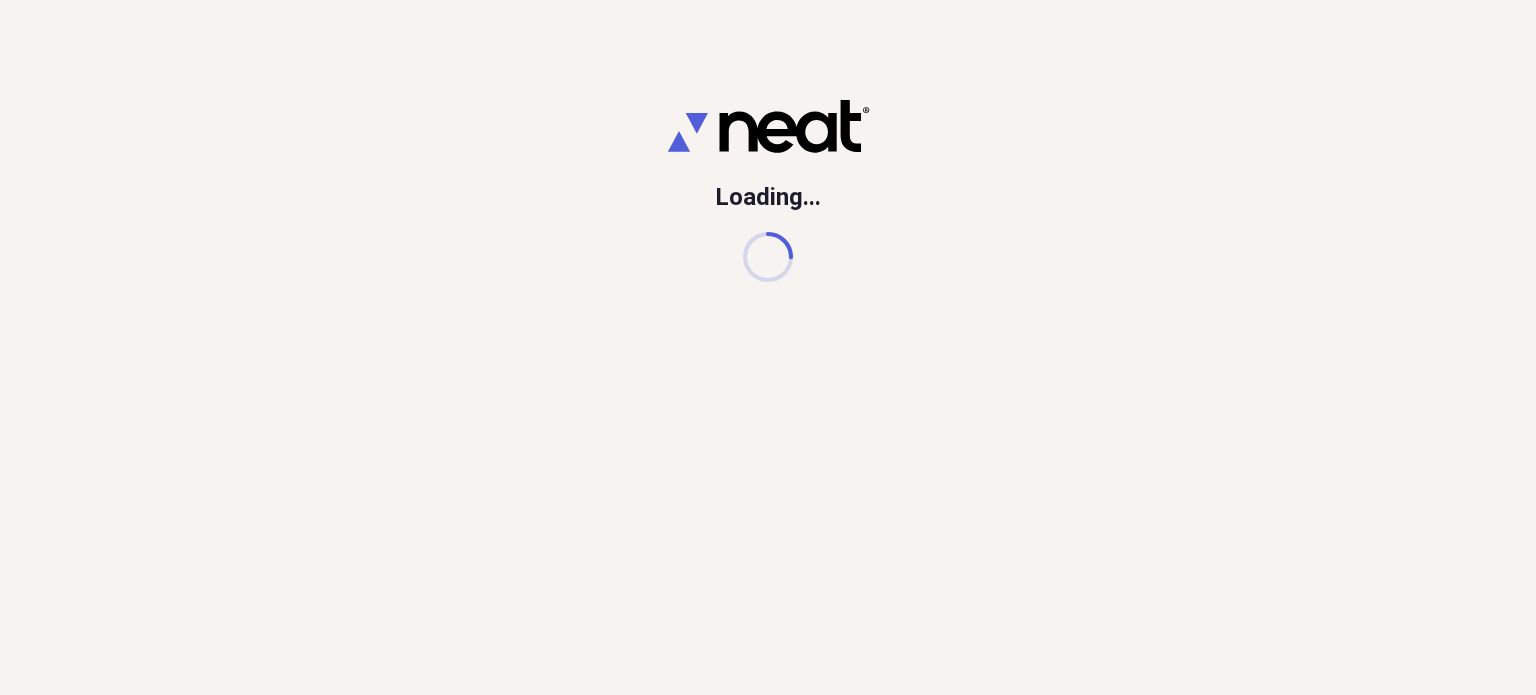 scroll, scrollTop: 0, scrollLeft: 0, axis: both 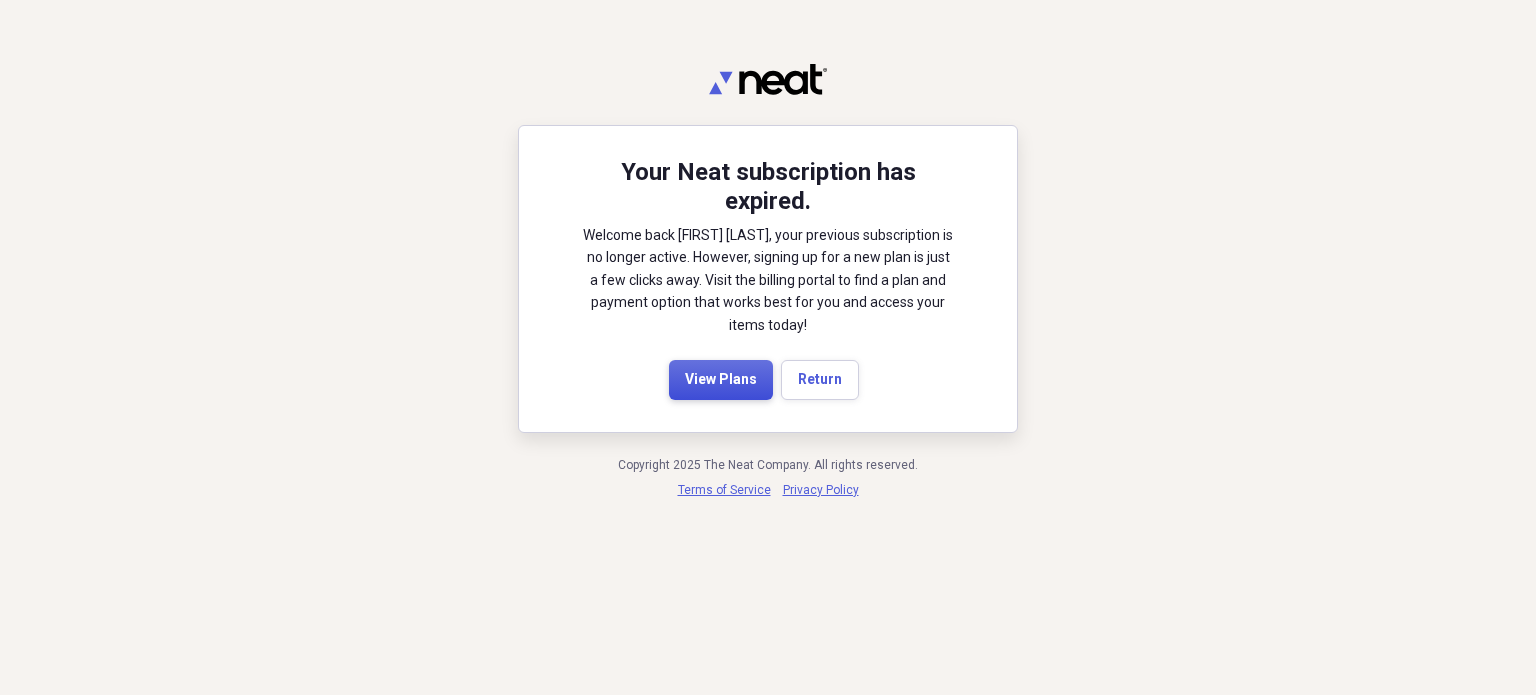 click on "View Plans" at bounding box center [721, 380] 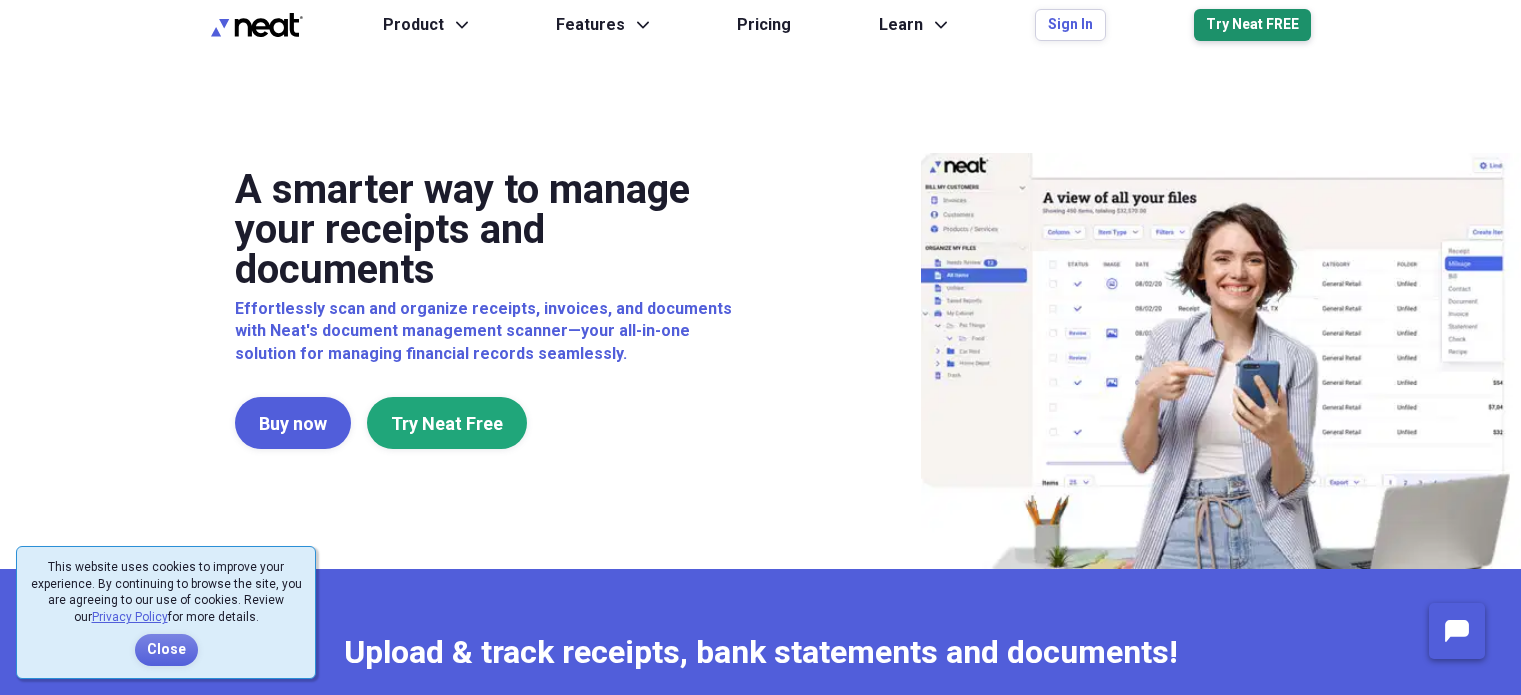 scroll, scrollTop: 0, scrollLeft: 0, axis: both 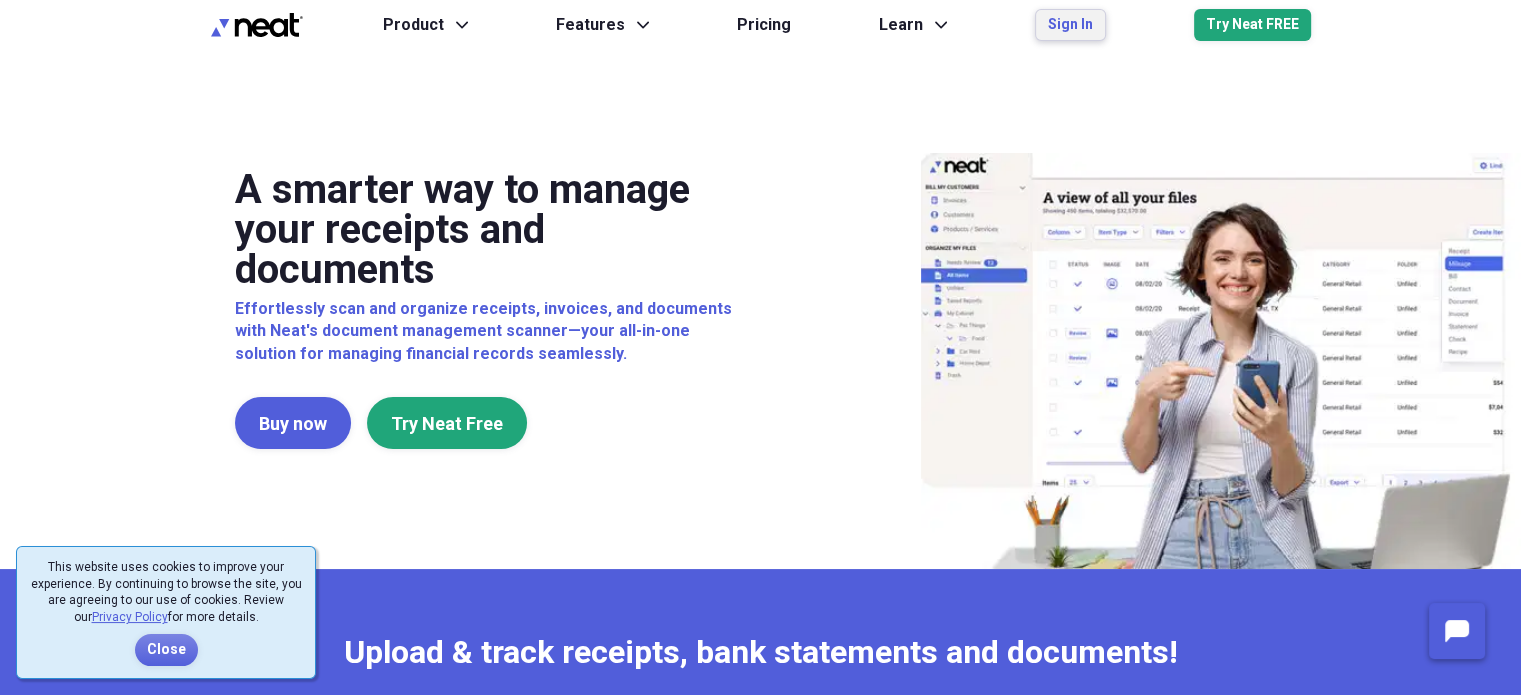 click on "Sign In" at bounding box center (1070, 25) 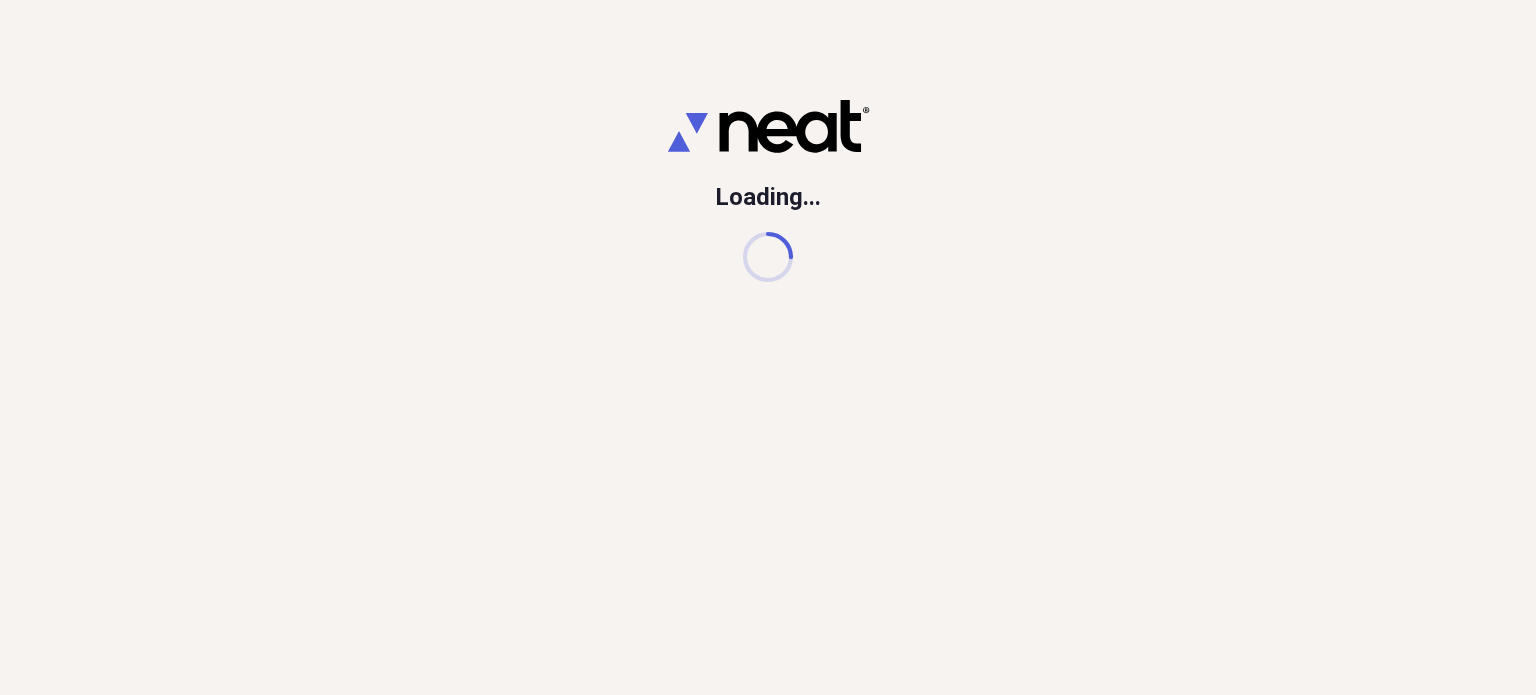 scroll, scrollTop: 0, scrollLeft: 0, axis: both 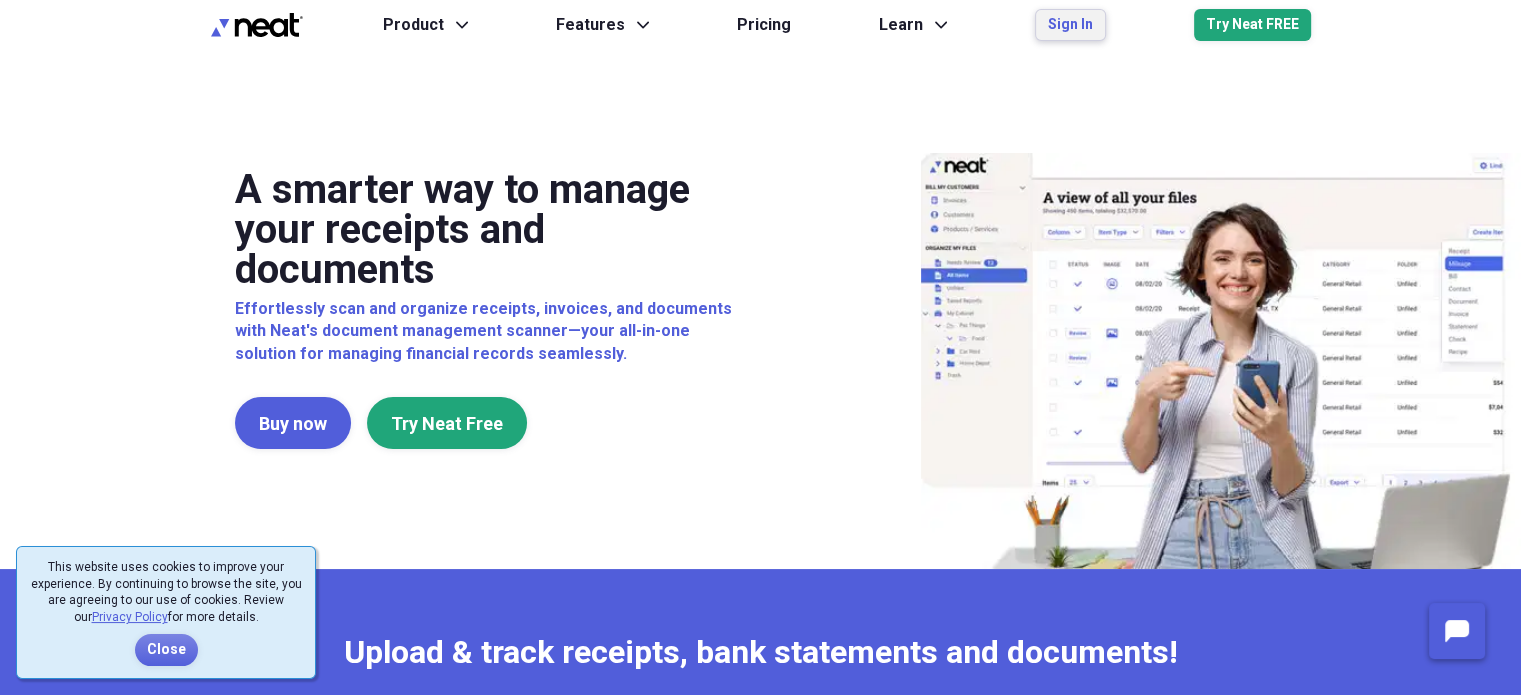 click on "Sign In" at bounding box center [1070, 25] 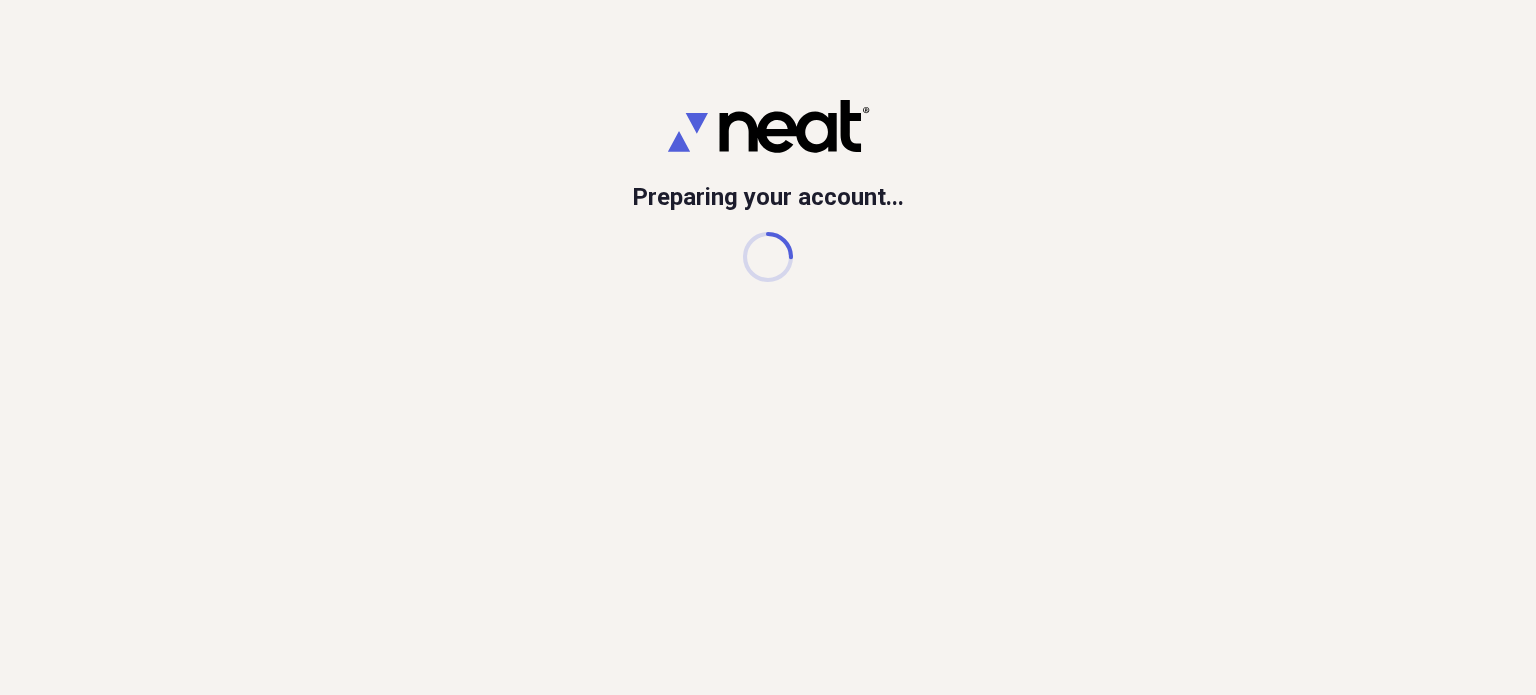 scroll, scrollTop: 0, scrollLeft: 0, axis: both 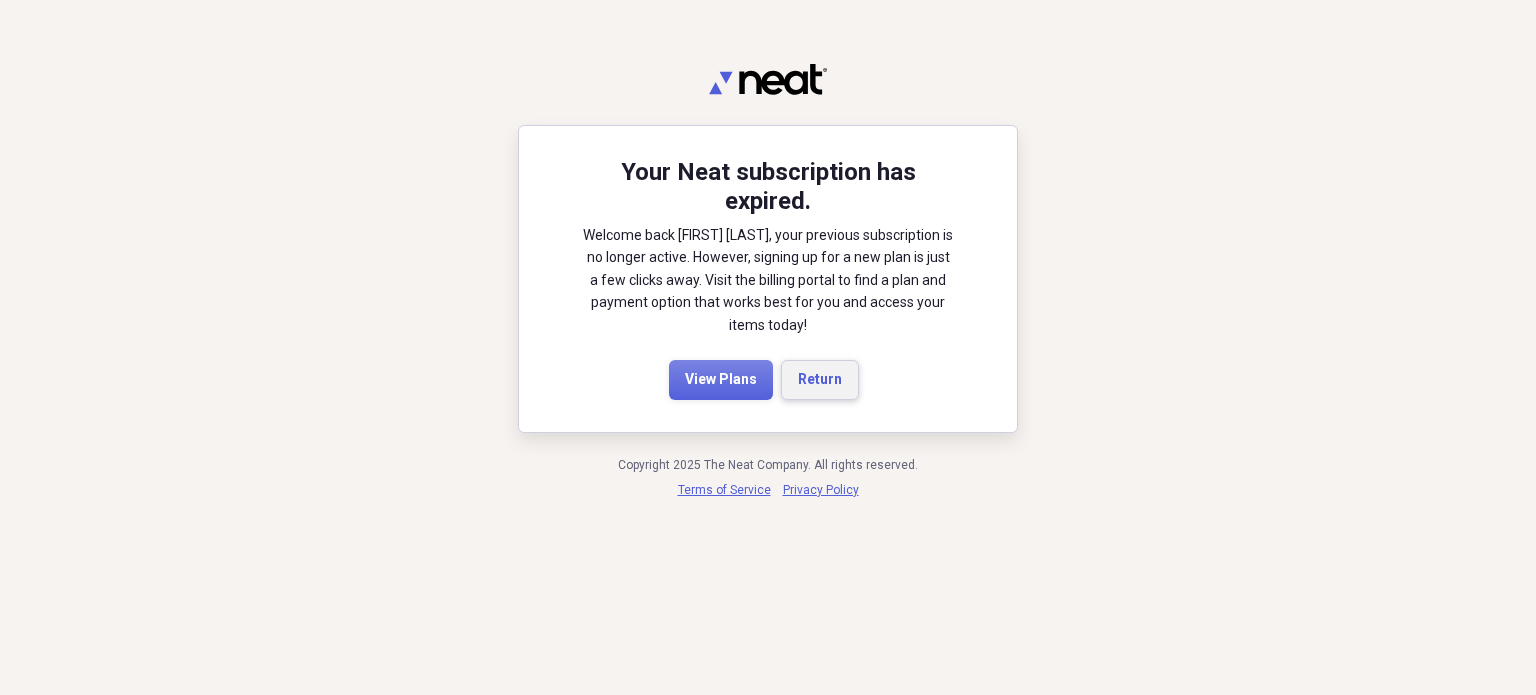 click on "Return" at bounding box center [820, 380] 